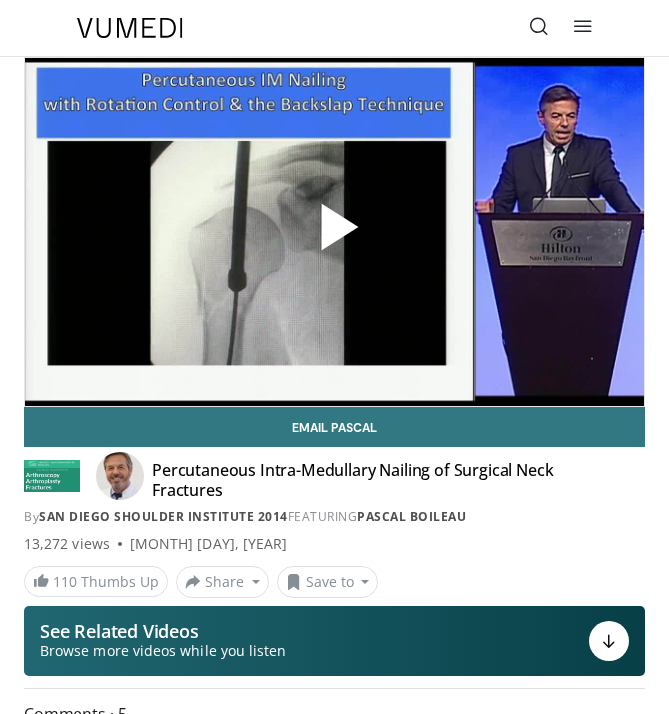 scroll, scrollTop: 0, scrollLeft: 0, axis: both 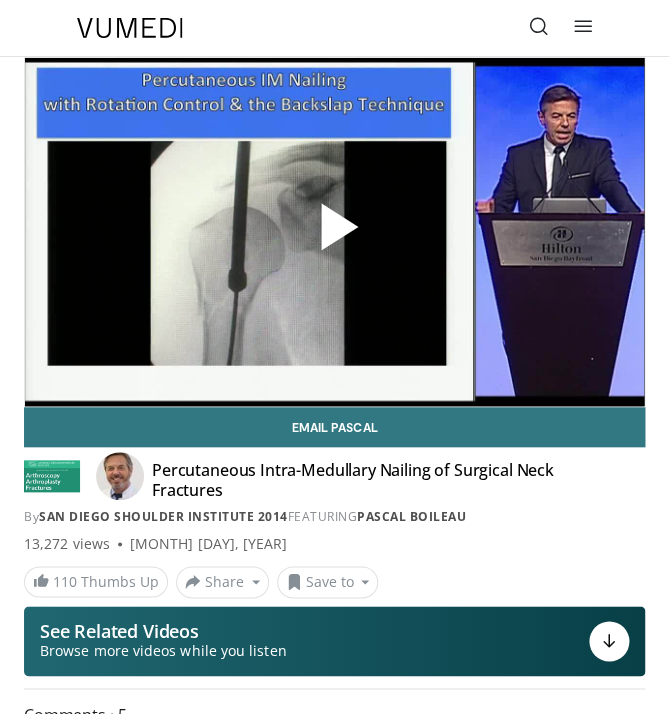 click at bounding box center [335, 232] 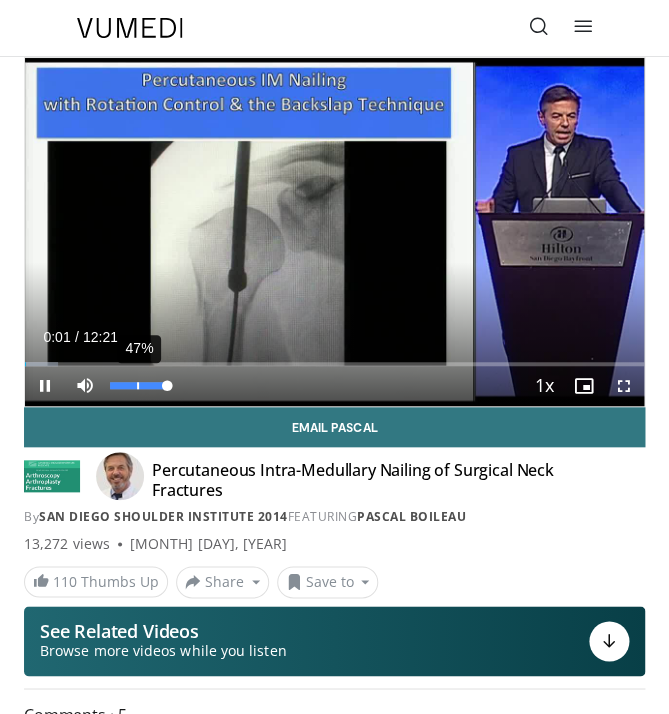 click on "47%" at bounding box center [139, 386] 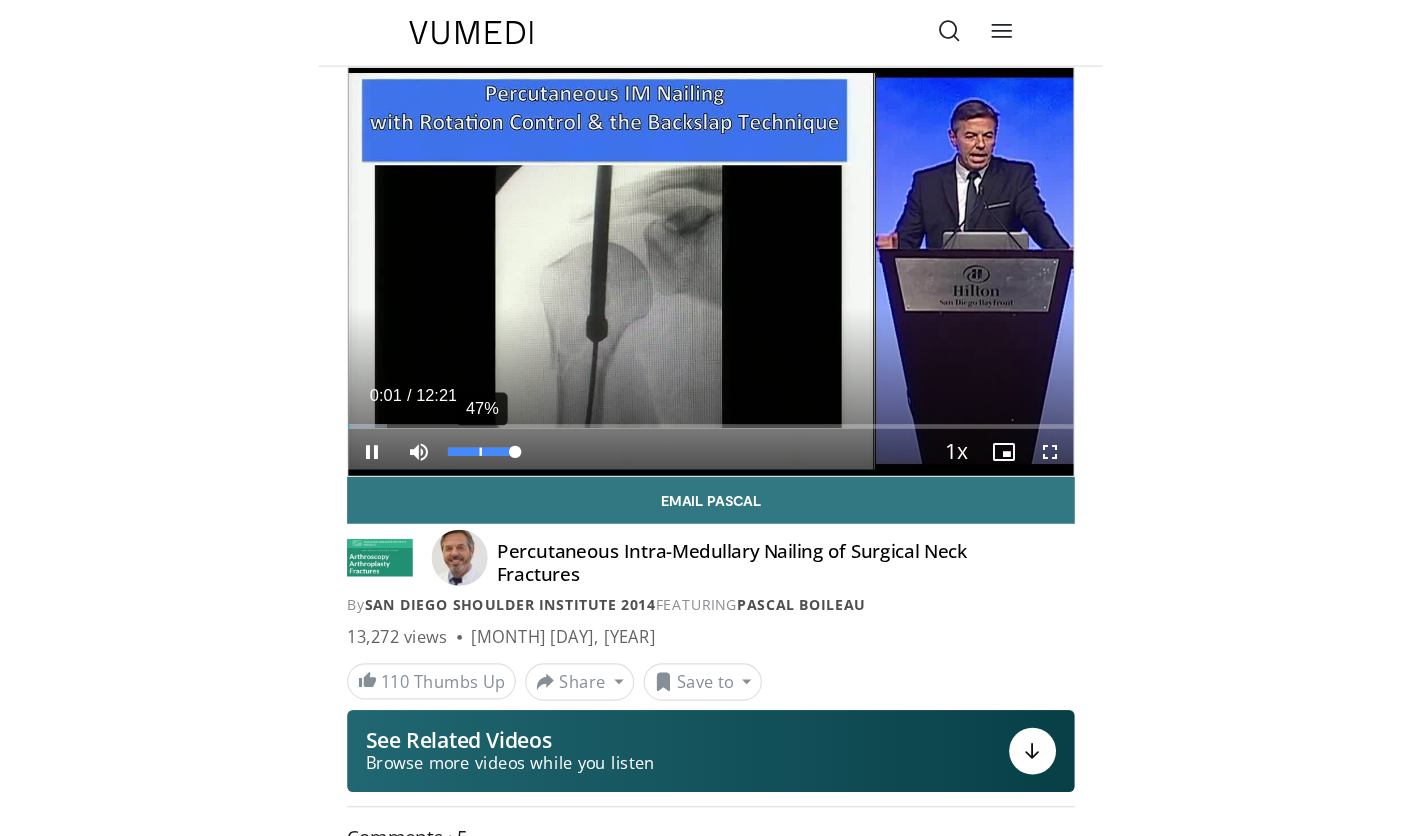 scroll, scrollTop: 0, scrollLeft: 0, axis: both 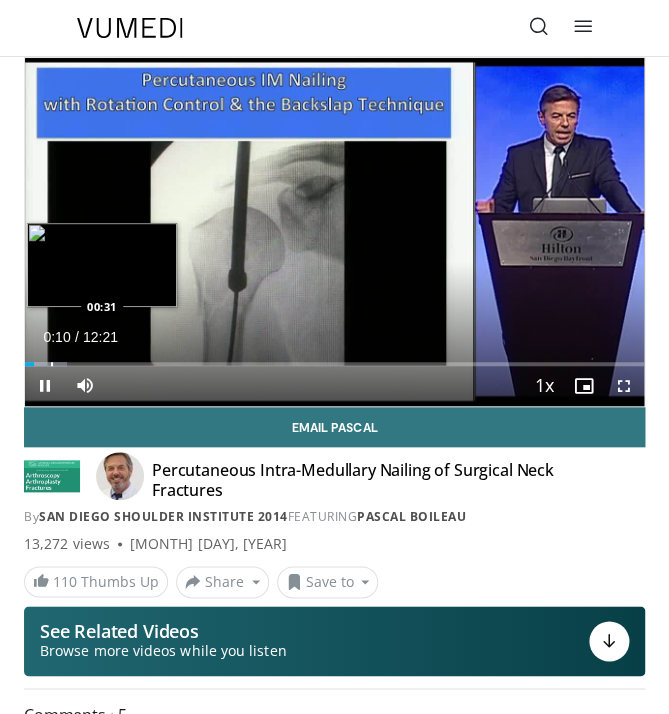 click on "Loaded :  6.72% 00:10 00:31" at bounding box center [334, 364] 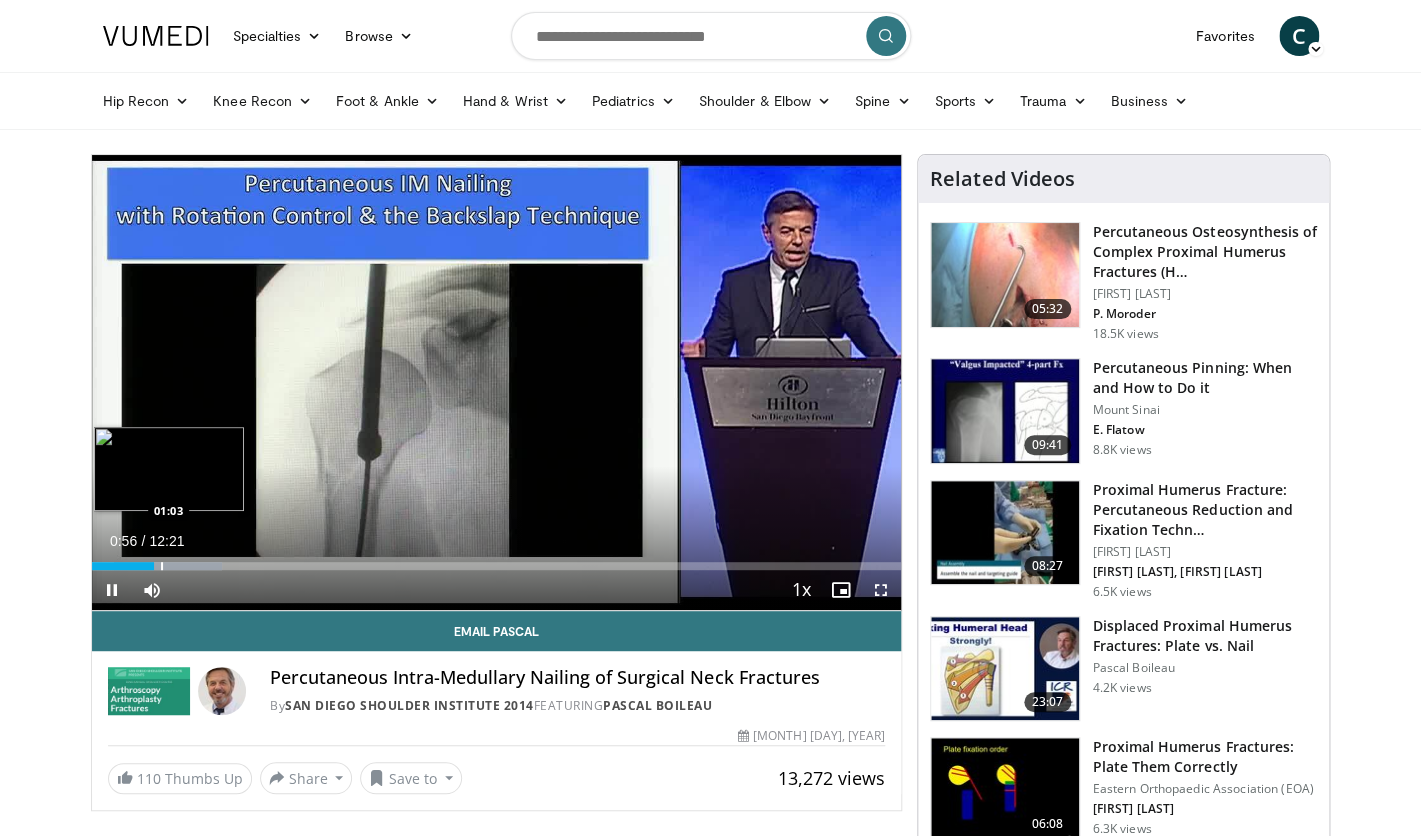 click at bounding box center [162, 566] 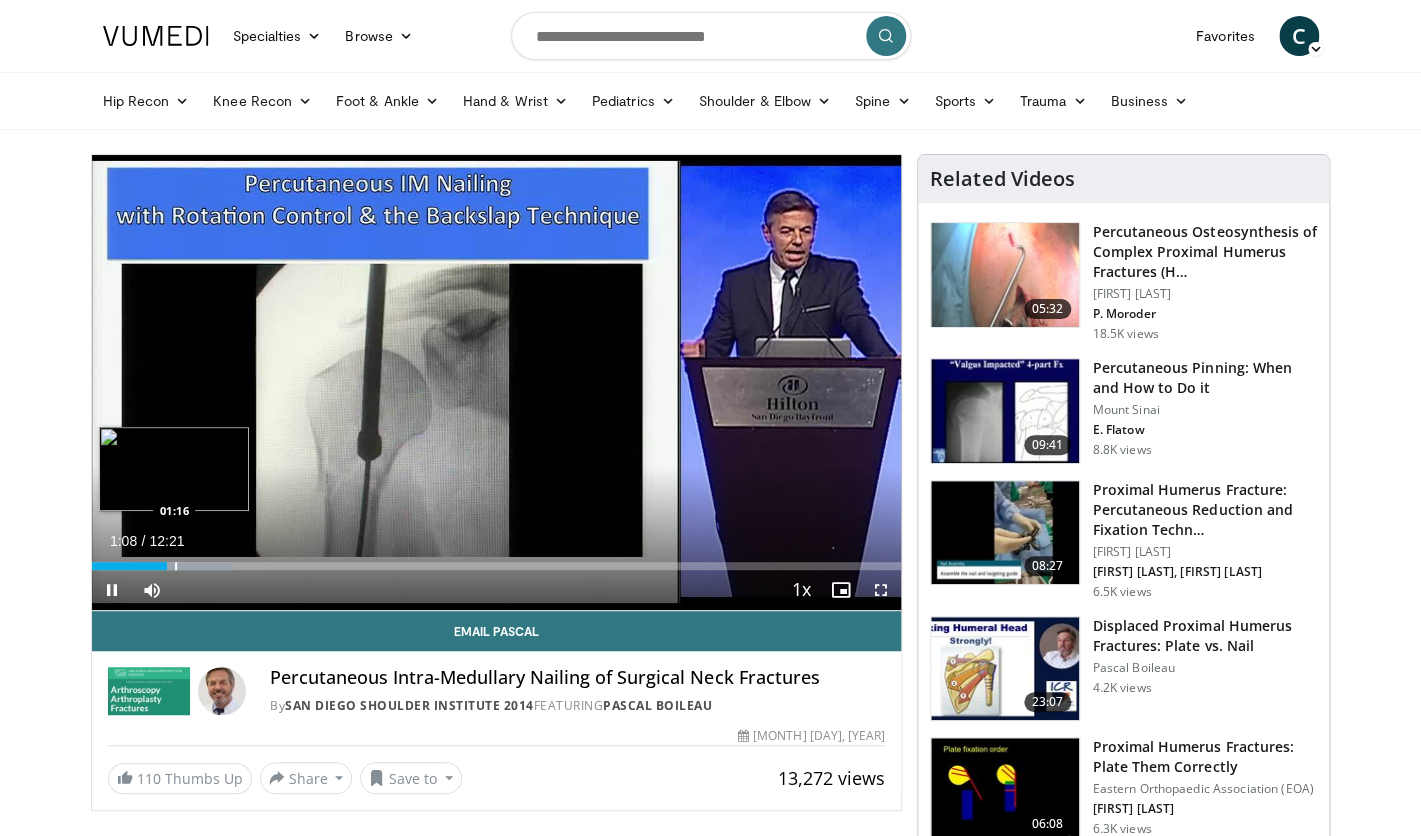 click on "Loaded :  17.49% 01:09 01:16" at bounding box center (497, 566) 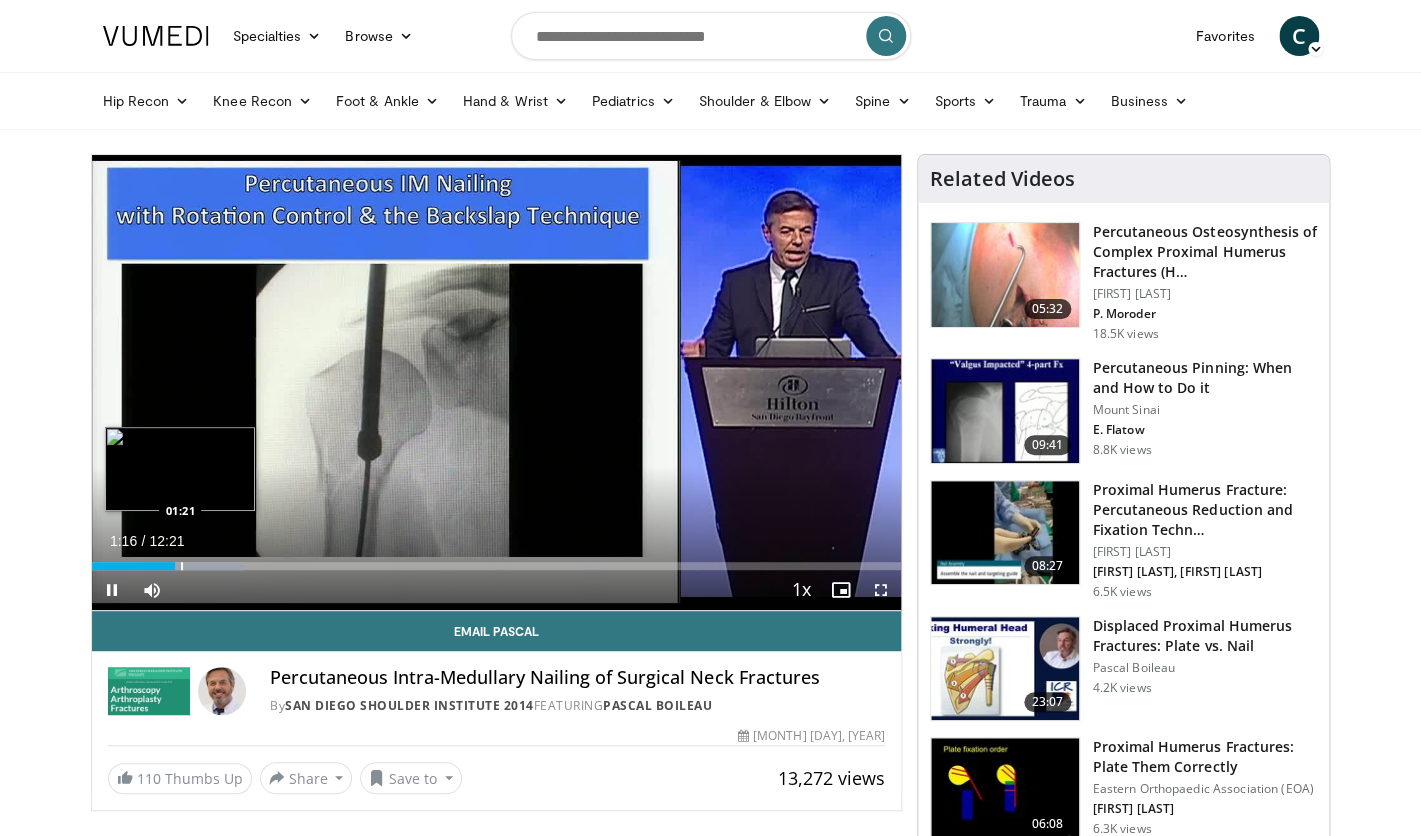 click on "Loaded :  18.84% 01:16 01:21" at bounding box center (497, 566) 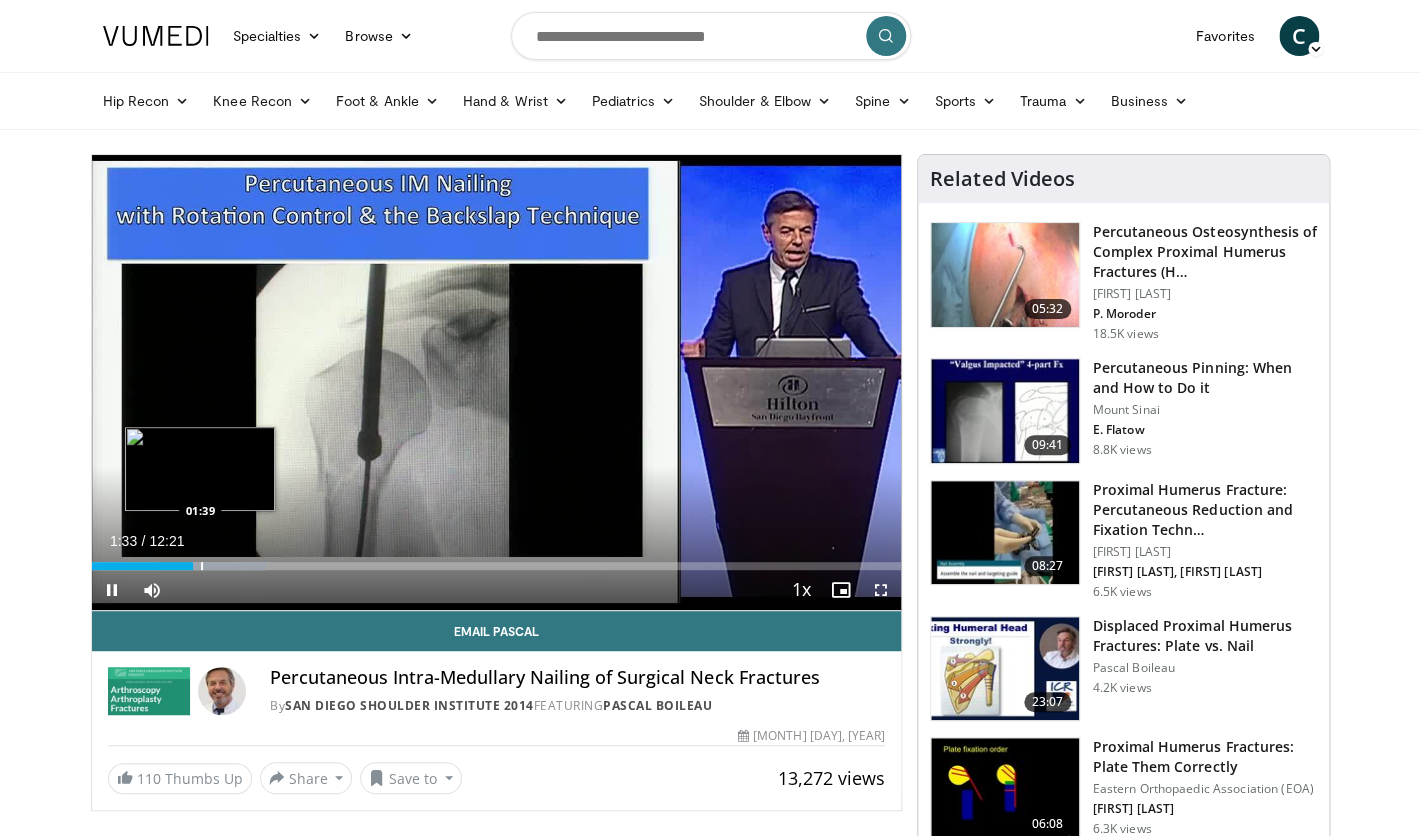 click on "Loaded :  21.53% 01:33 01:39" at bounding box center (497, 566) 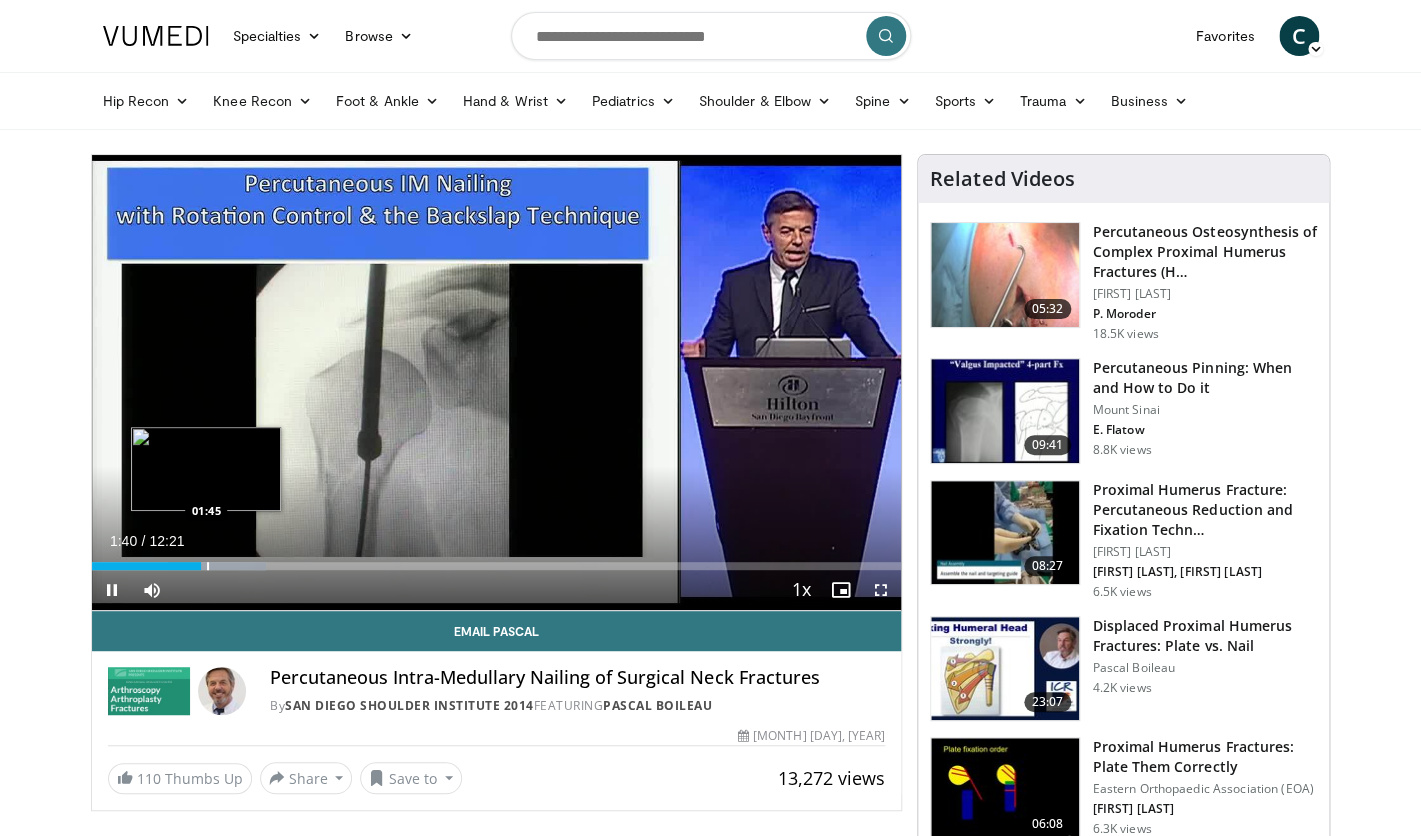 click on "Loaded :  21.59% 01:40 01:45" at bounding box center [497, 566] 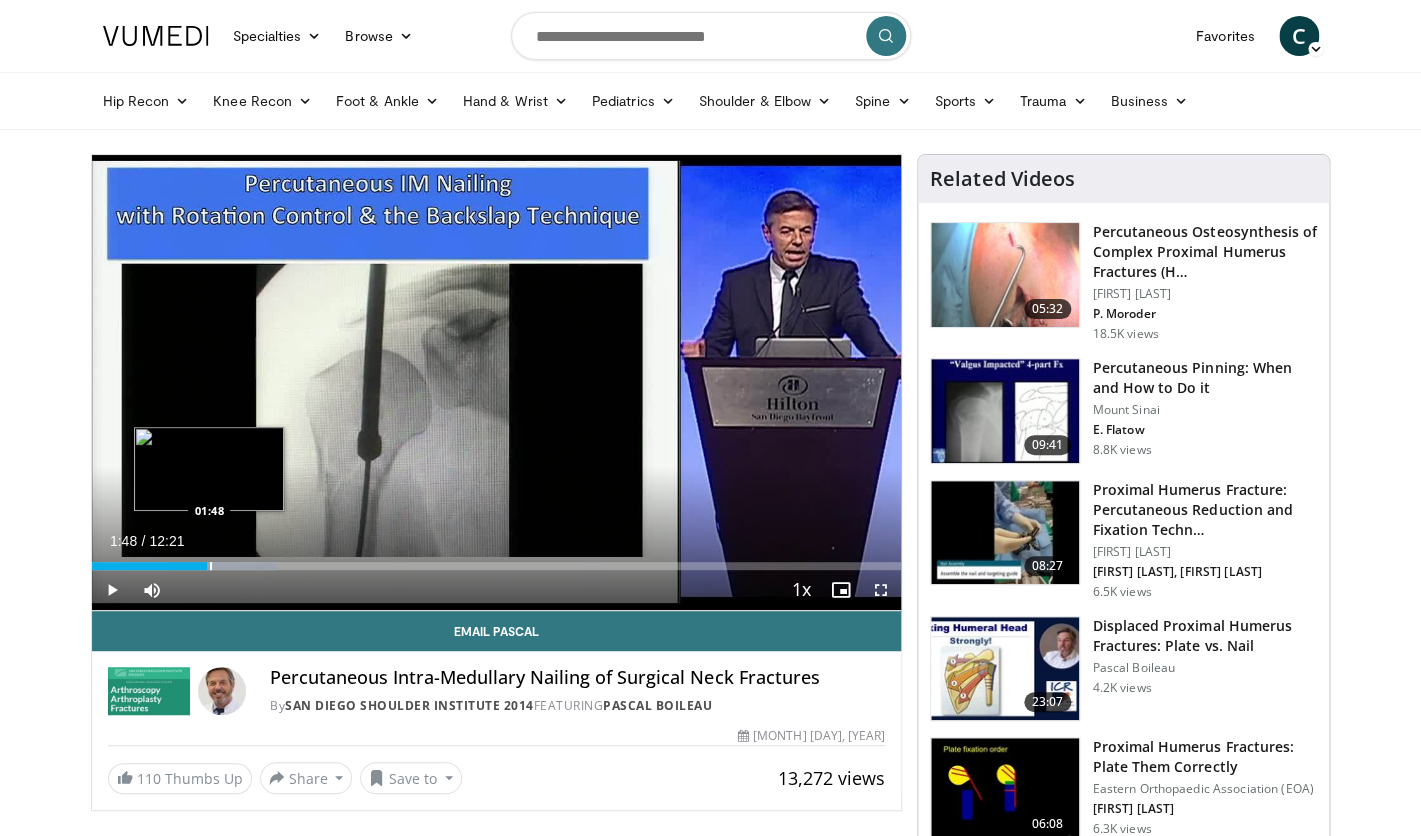 click at bounding box center [223, 566] 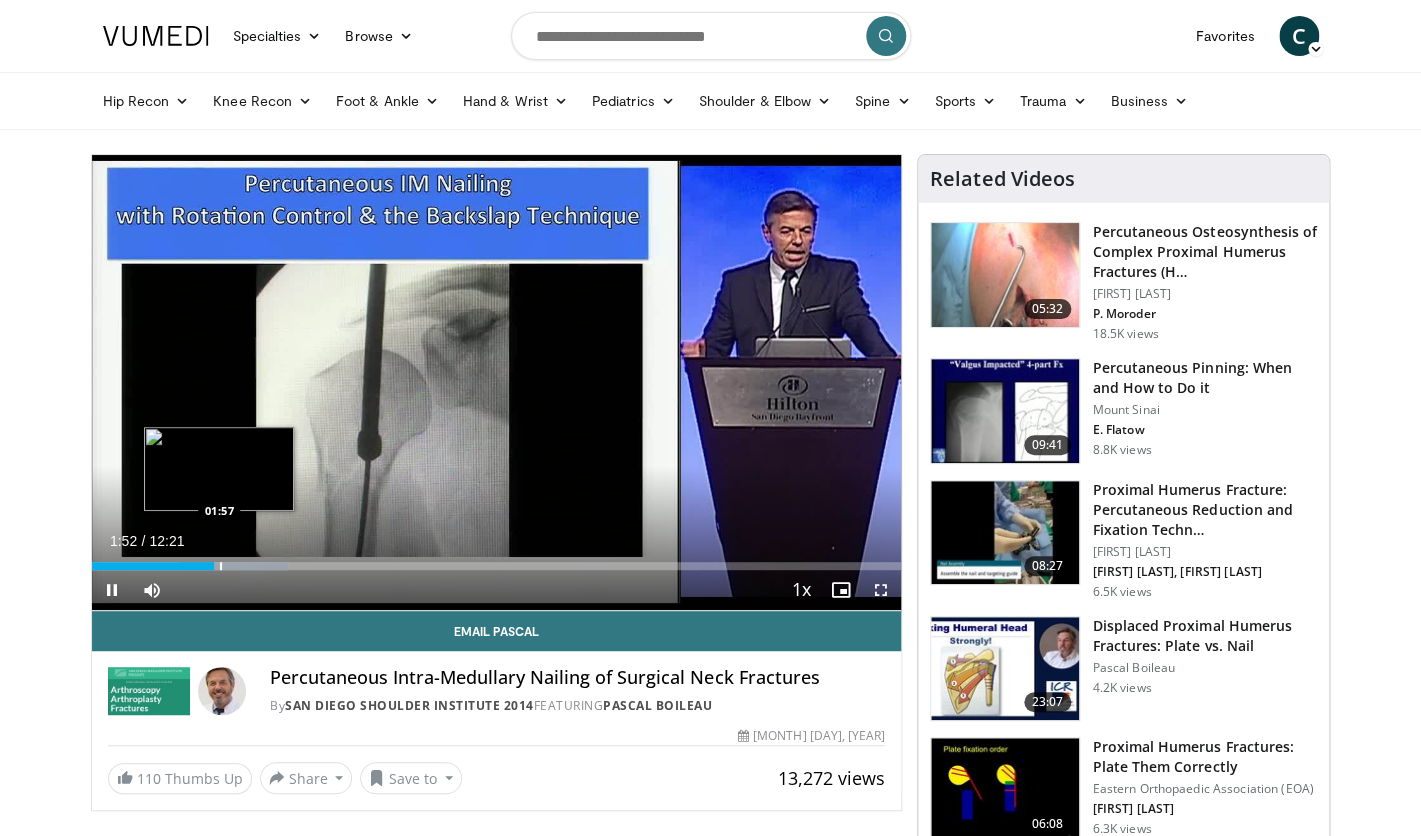 click at bounding box center [221, 566] 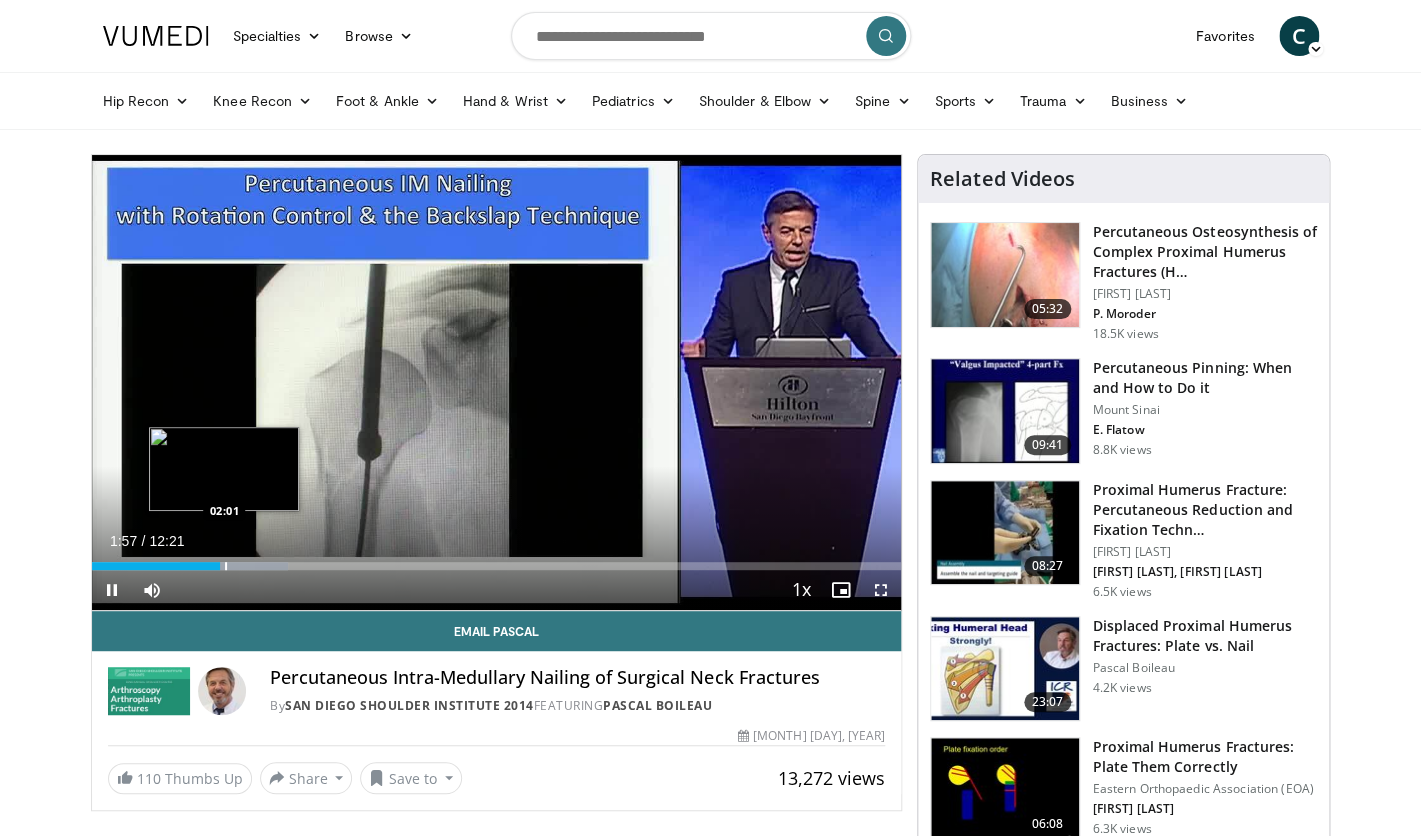 click at bounding box center [226, 566] 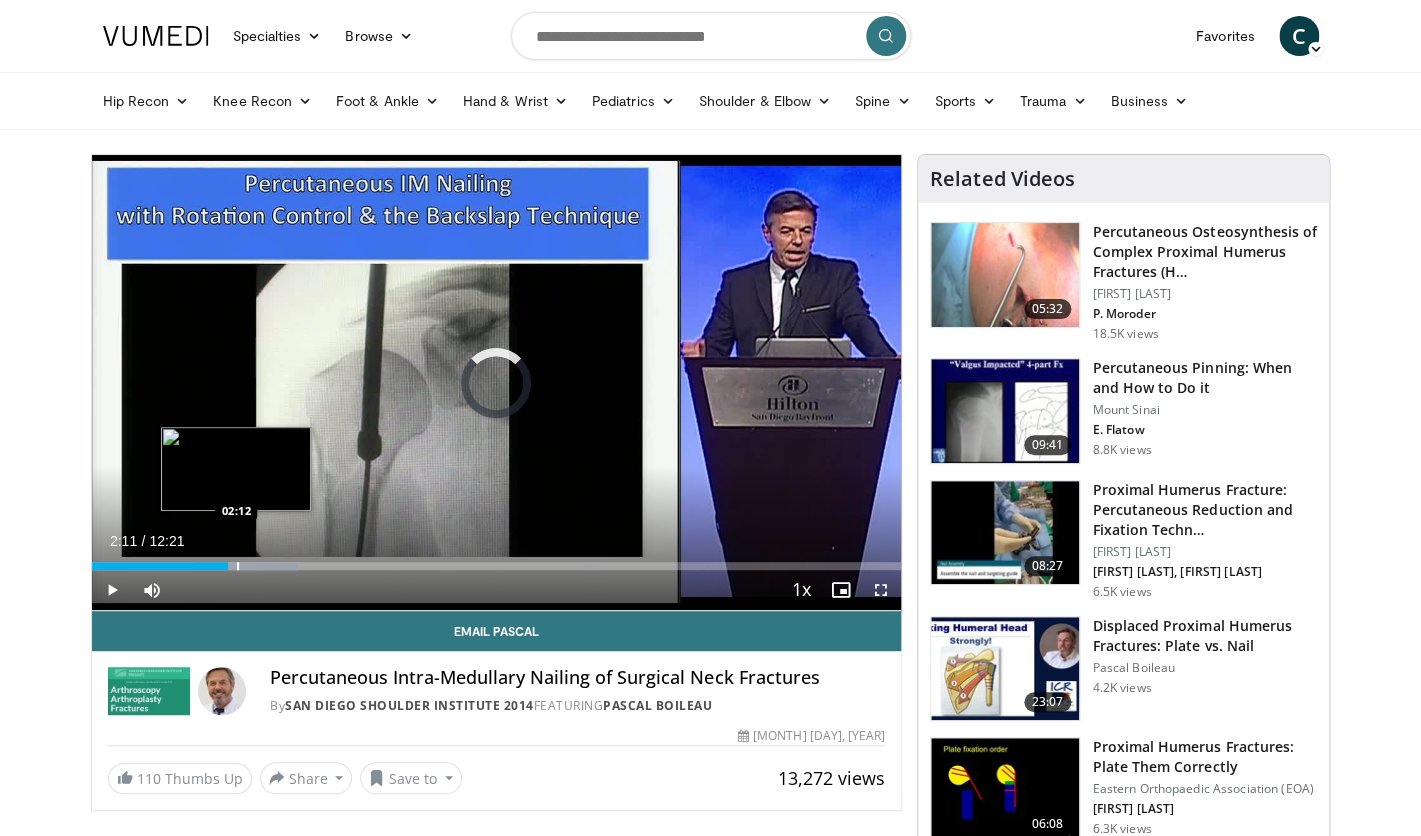 click on "Loaded :  25.56% 02:04 02:12" at bounding box center (497, 566) 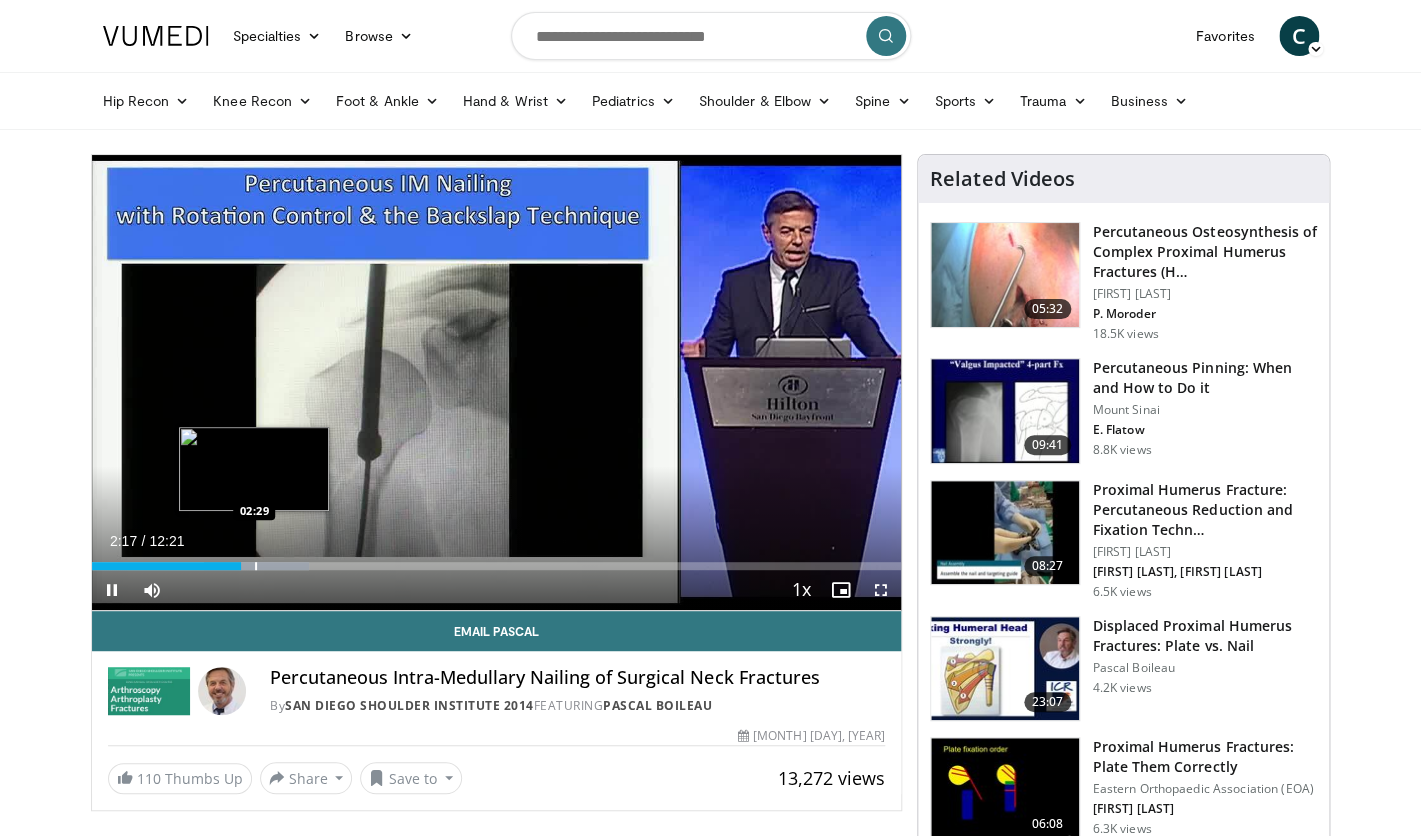 click at bounding box center [256, 566] 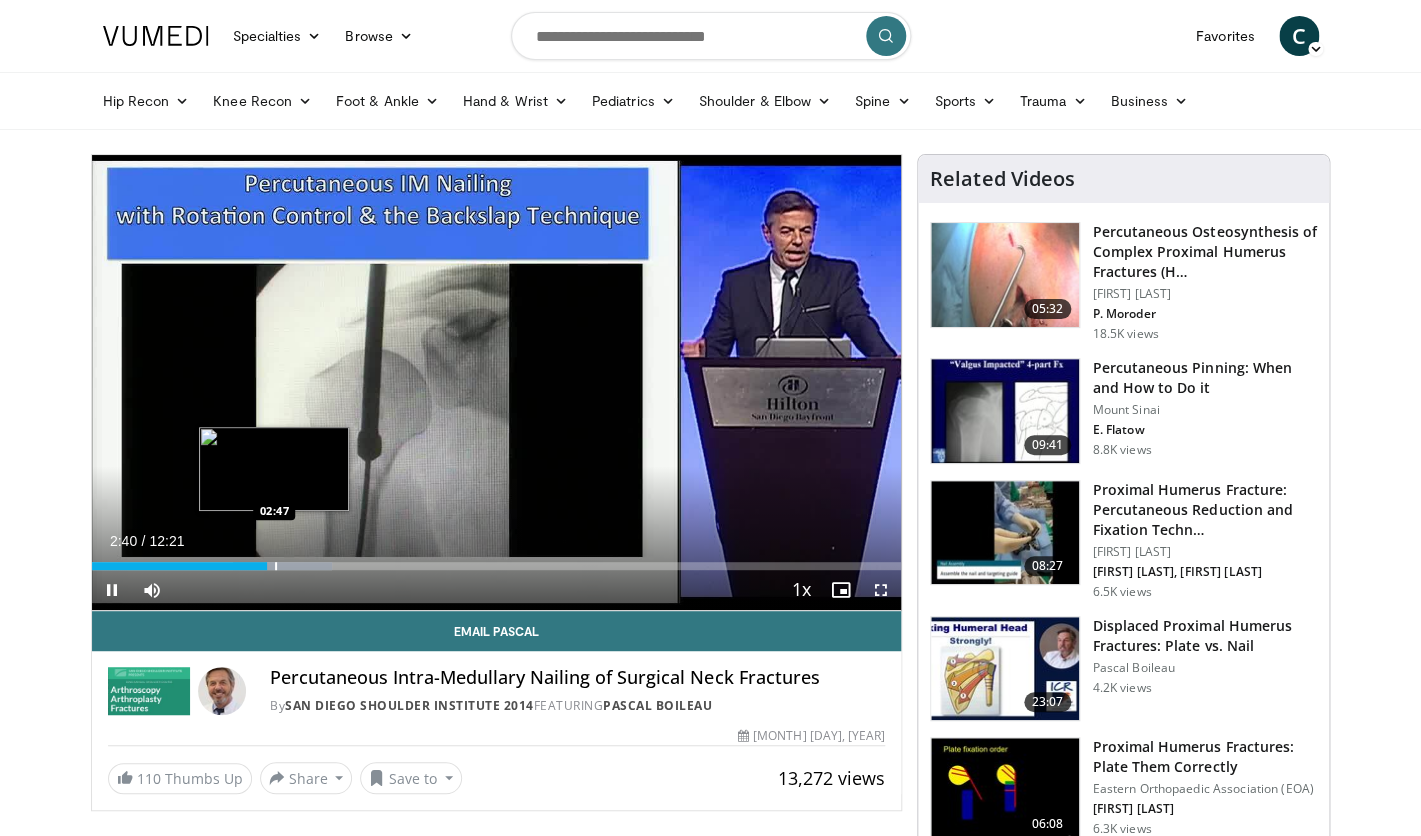 click on "Loaded :  29.68% 02:40 02:47" at bounding box center (497, 566) 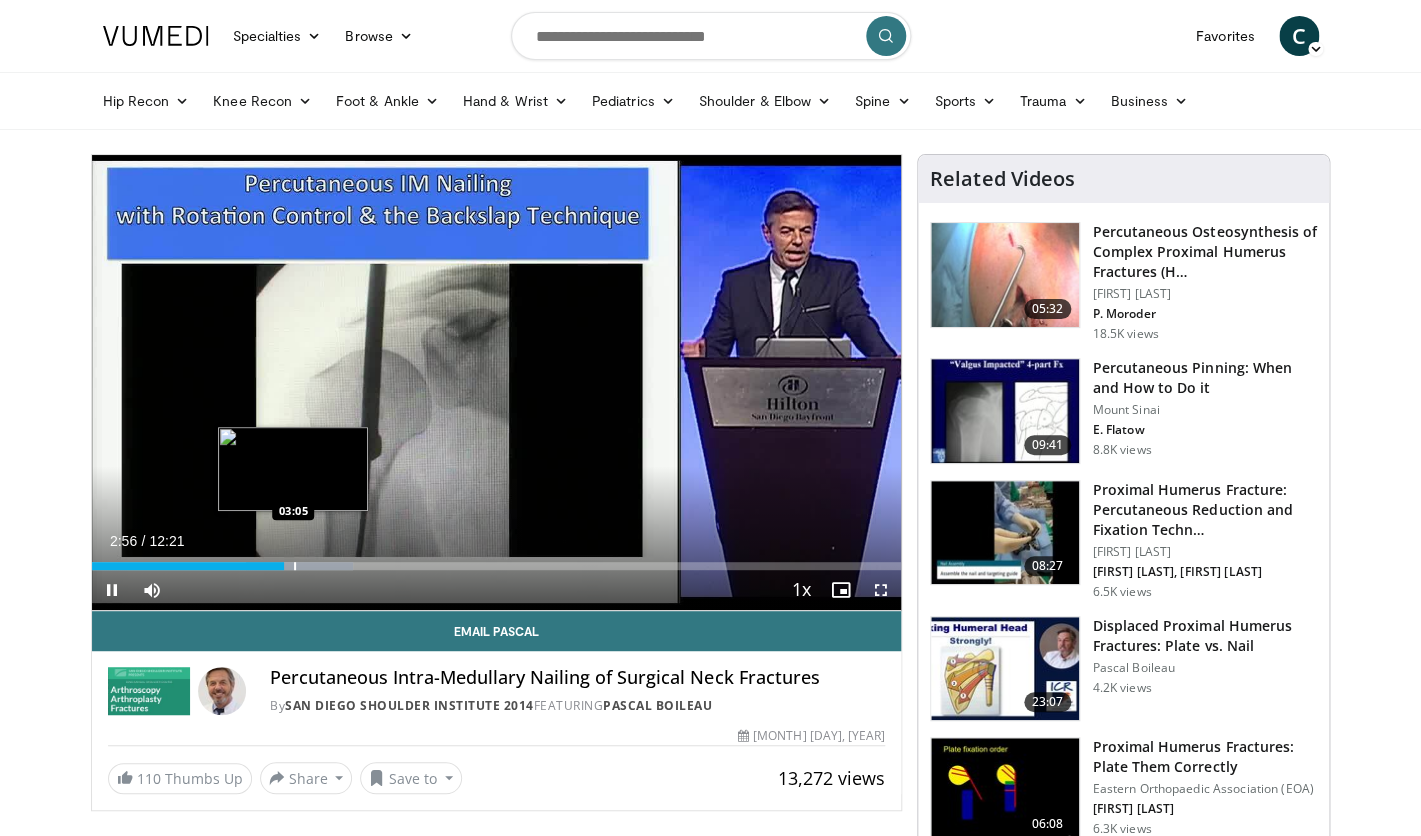 click at bounding box center [299, 566] 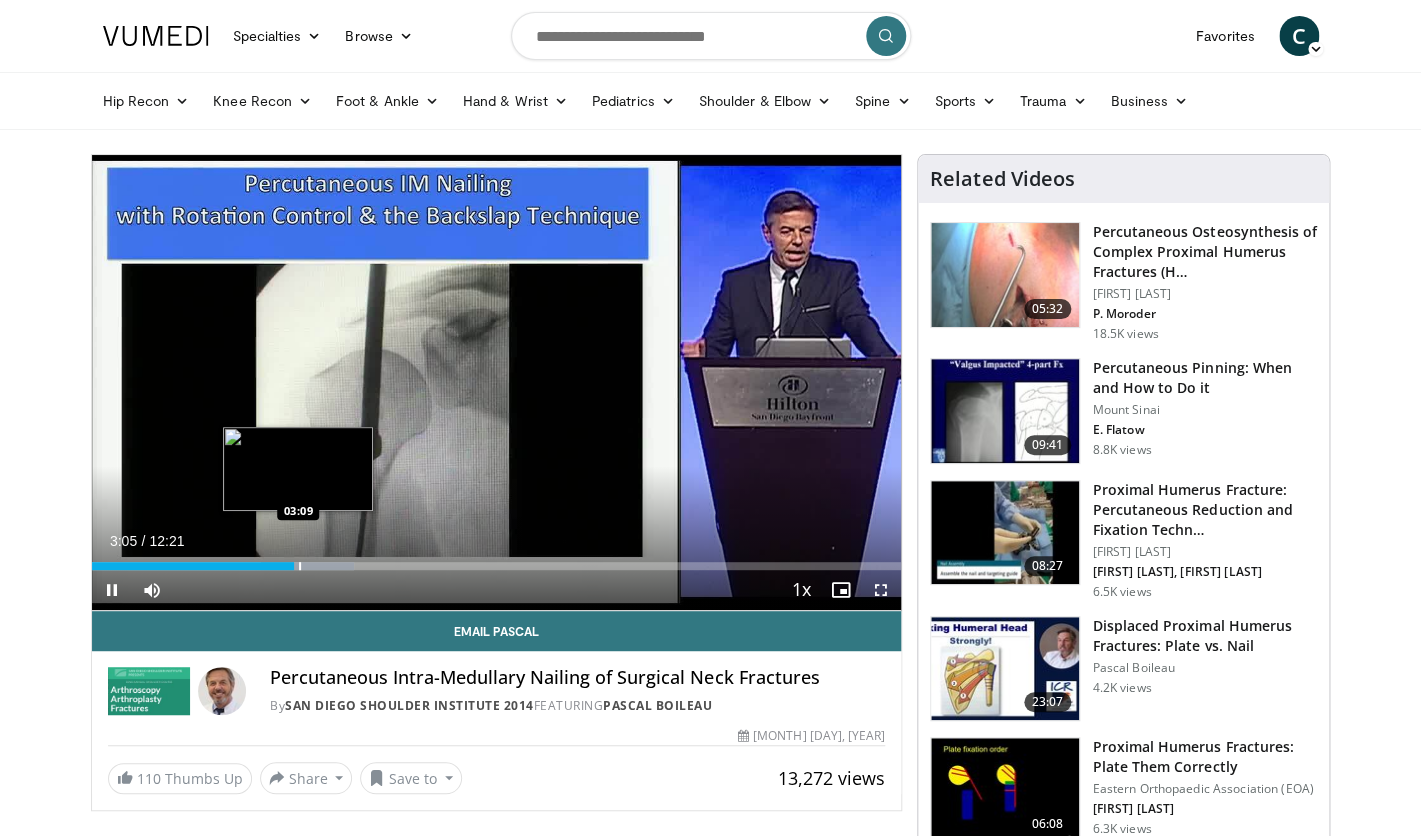 click at bounding box center [300, 566] 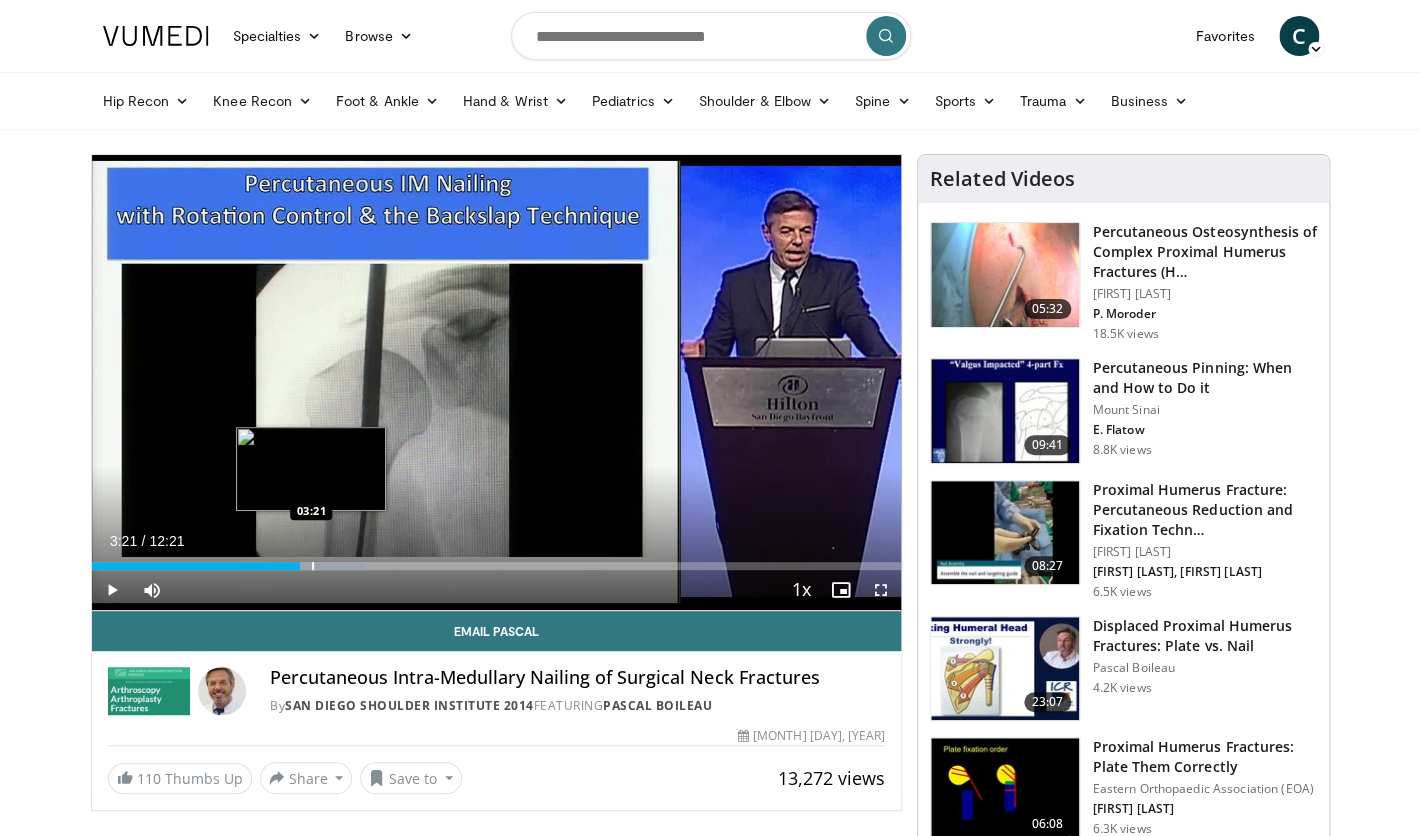 click at bounding box center (313, 566) 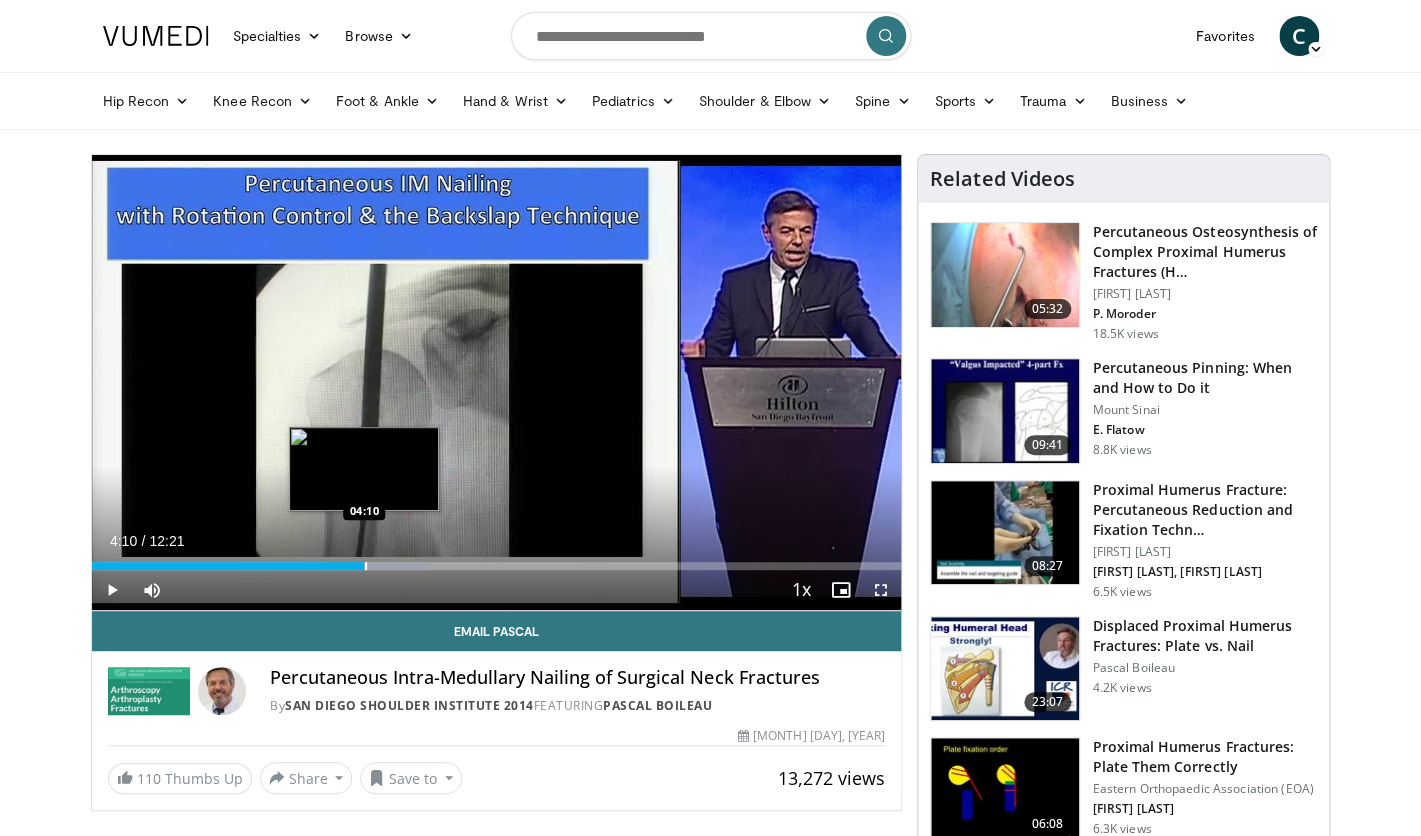 click at bounding box center [366, 566] 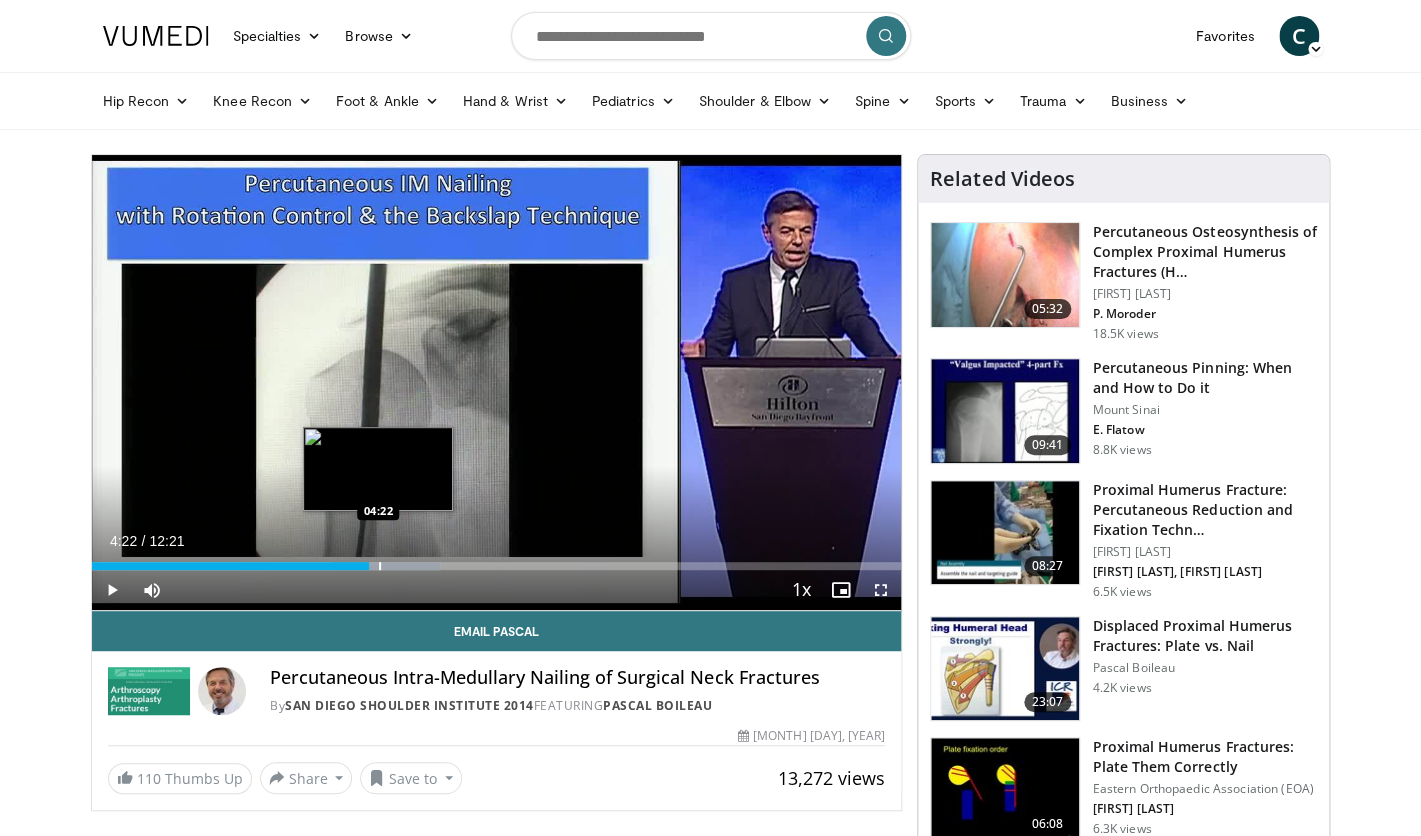 click at bounding box center [380, 566] 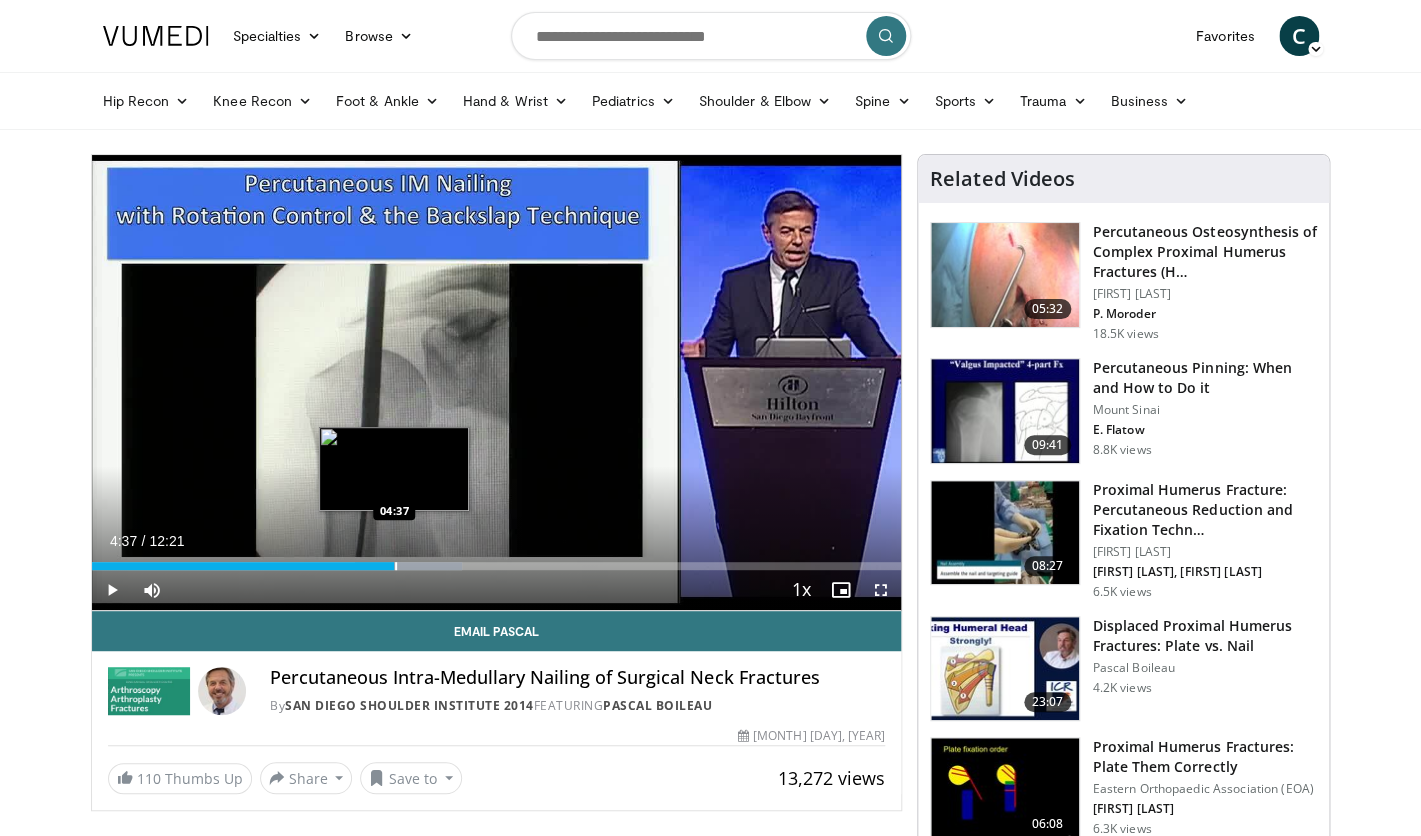 click on "Loaded :  45.75% 04:37 04:37" at bounding box center [497, 566] 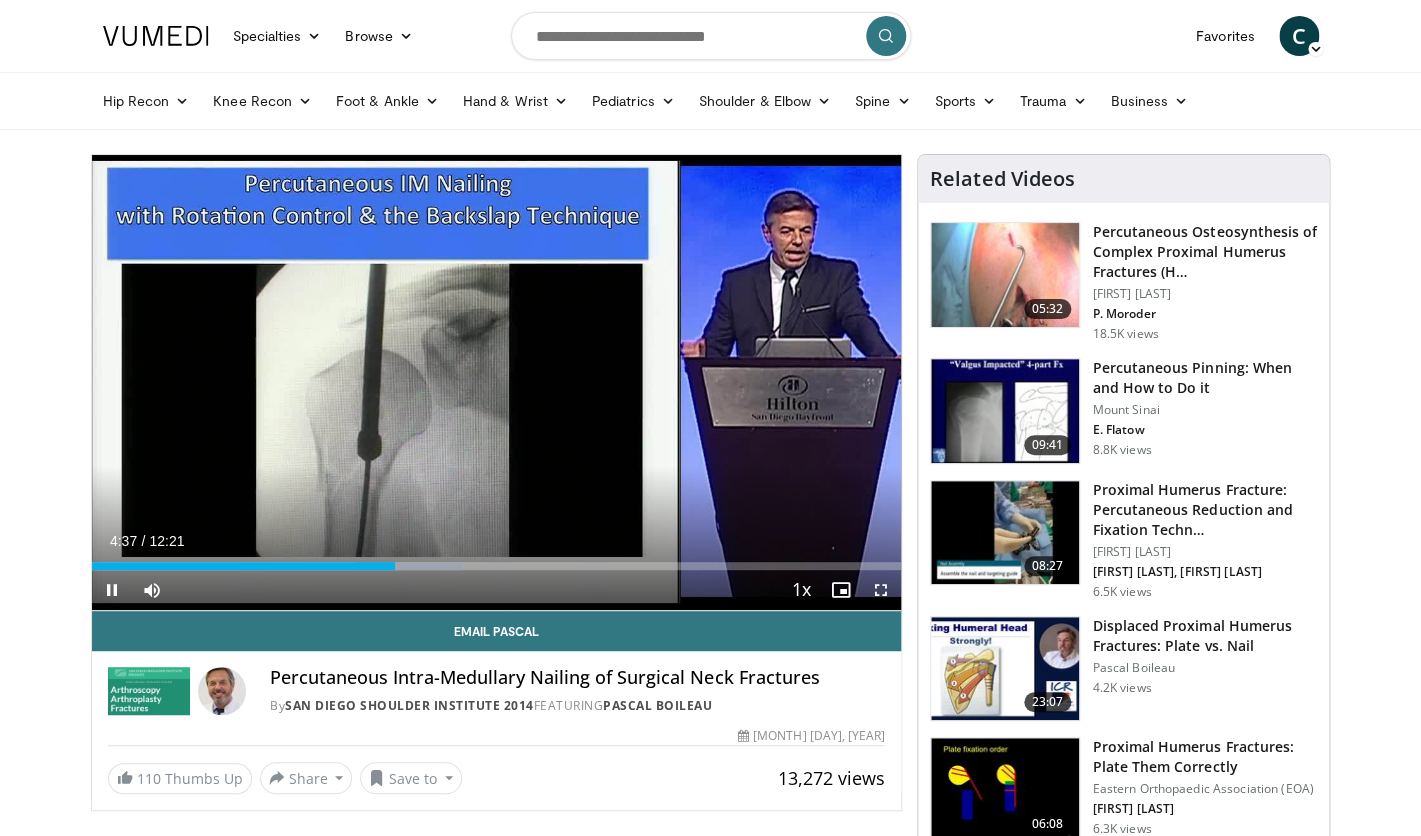 click on "Current Time  4:37 / Duration  12:21 Pause Skip Backward Skip Forward Mute 32% Loaded :  45.75% 04:37 04:41 Stream Type  LIVE Seek to live, currently behind live LIVE   1x Playback Rate 0.5x 0.75x 1x , selected 1.25x 1.5x 1.75x 2x Chapters Chapters Descriptions descriptions off , selected Captions captions settings , opens captions settings dialog captions off , selected Audio Track en (Main) , selected Fullscreen Enable picture-in-picture mode" at bounding box center [497, 590] 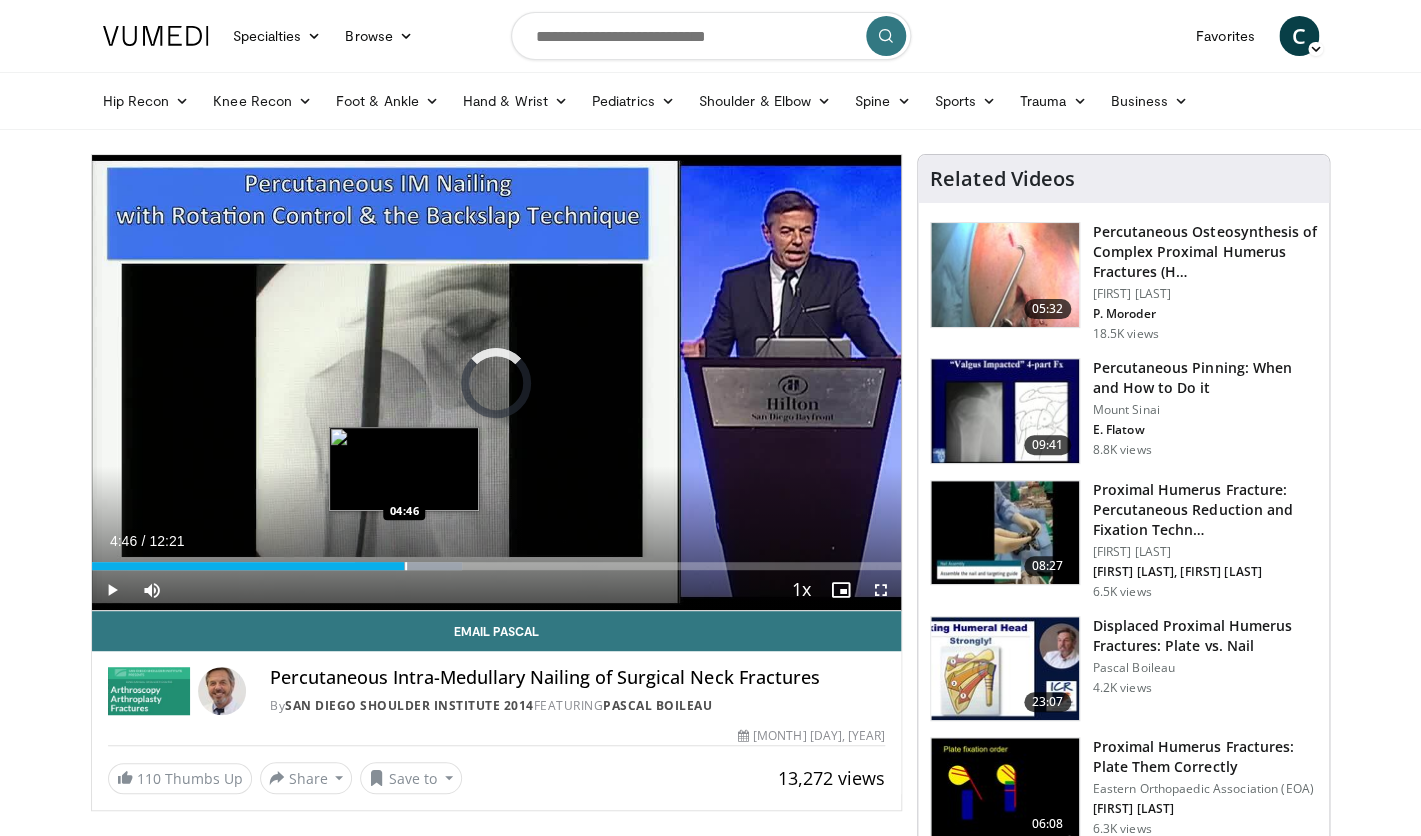 click at bounding box center [406, 566] 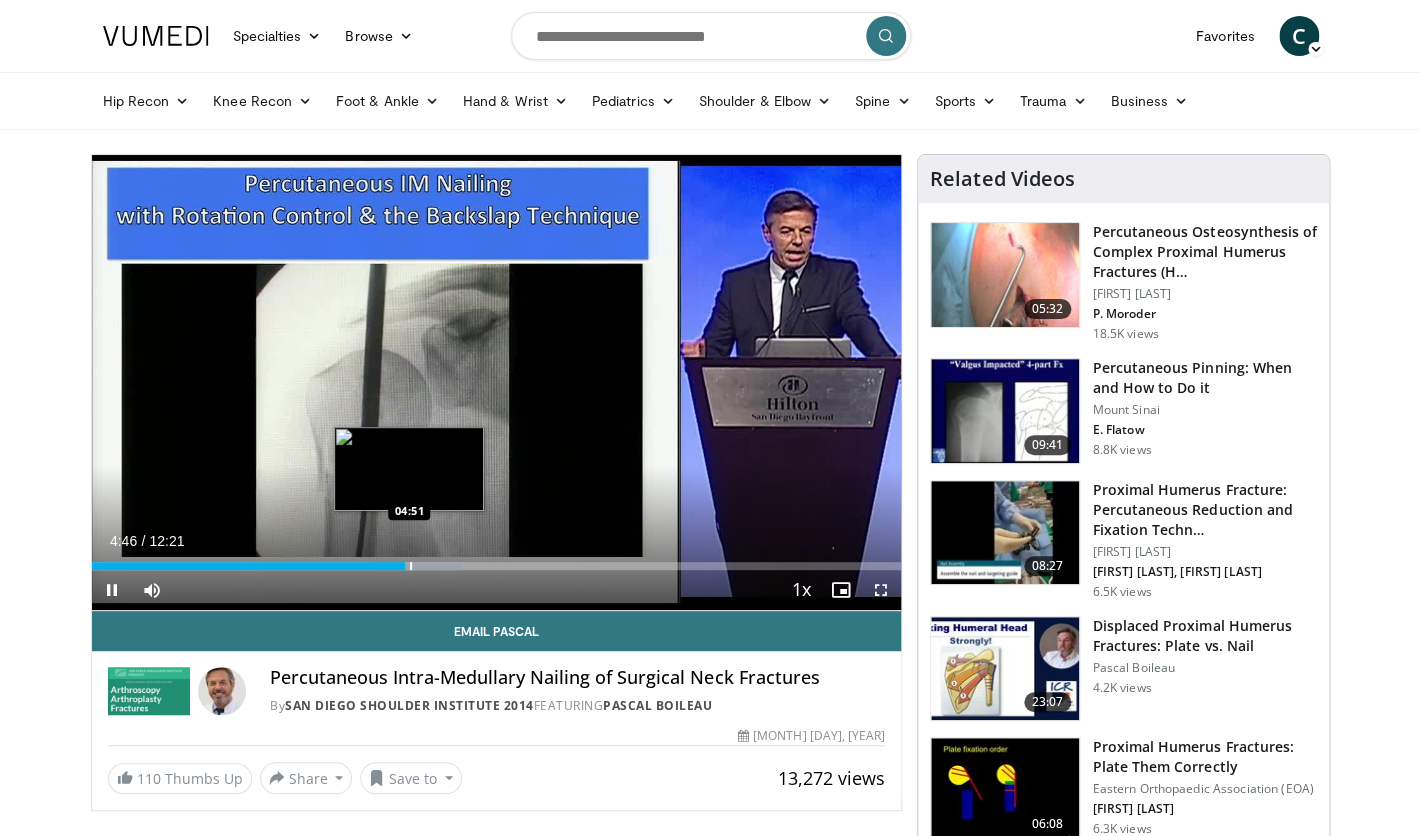 click at bounding box center [417, 566] 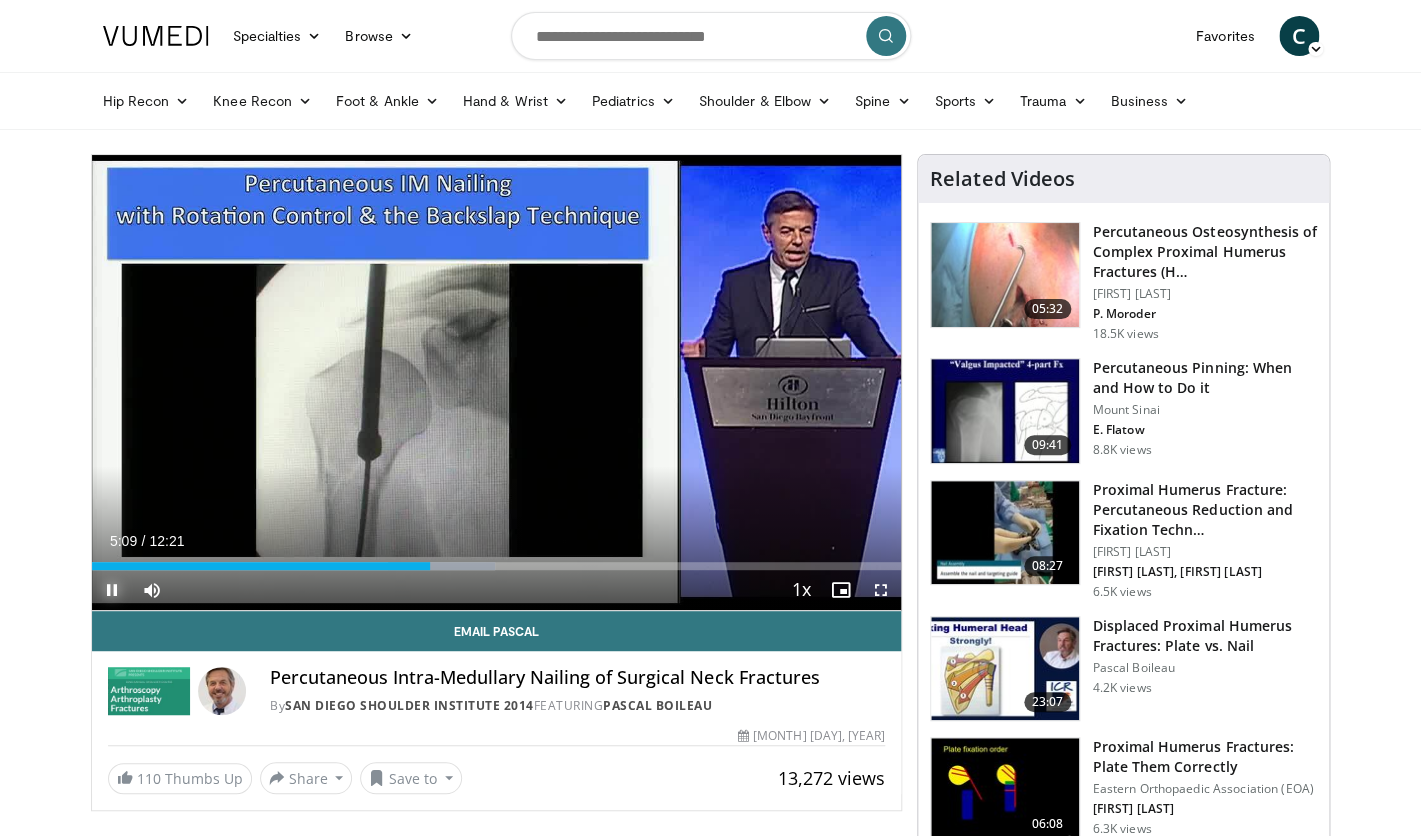 click at bounding box center (112, 590) 